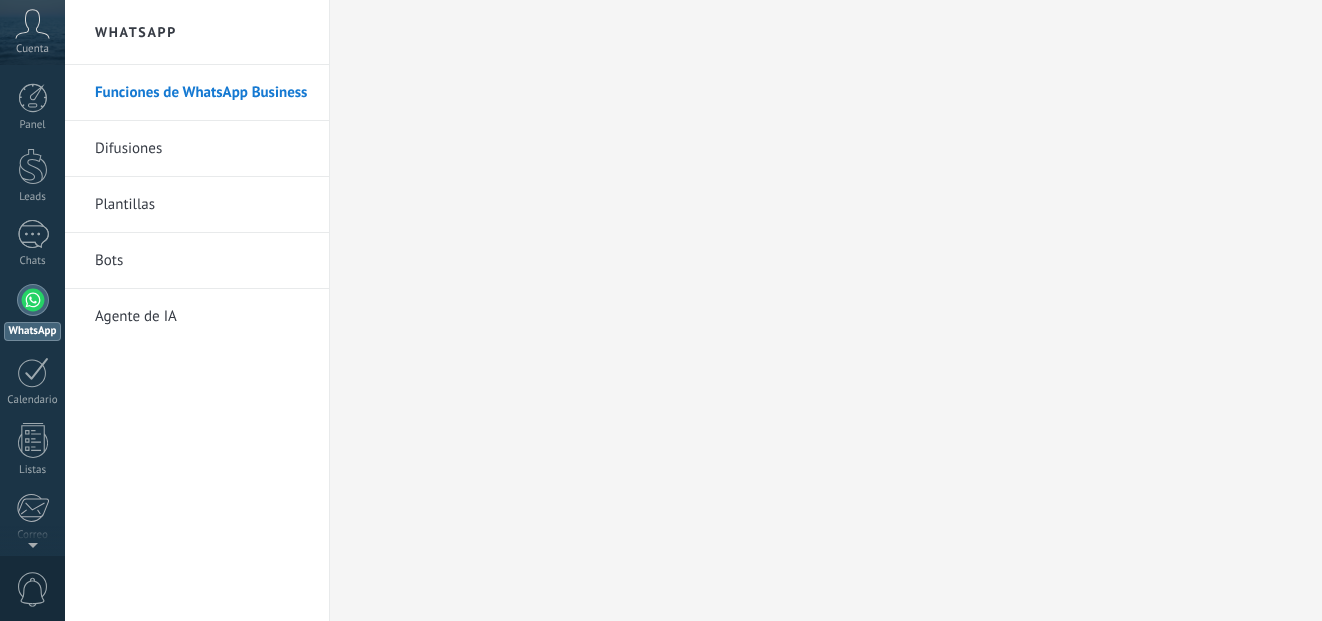 scroll, scrollTop: 0, scrollLeft: 0, axis: both 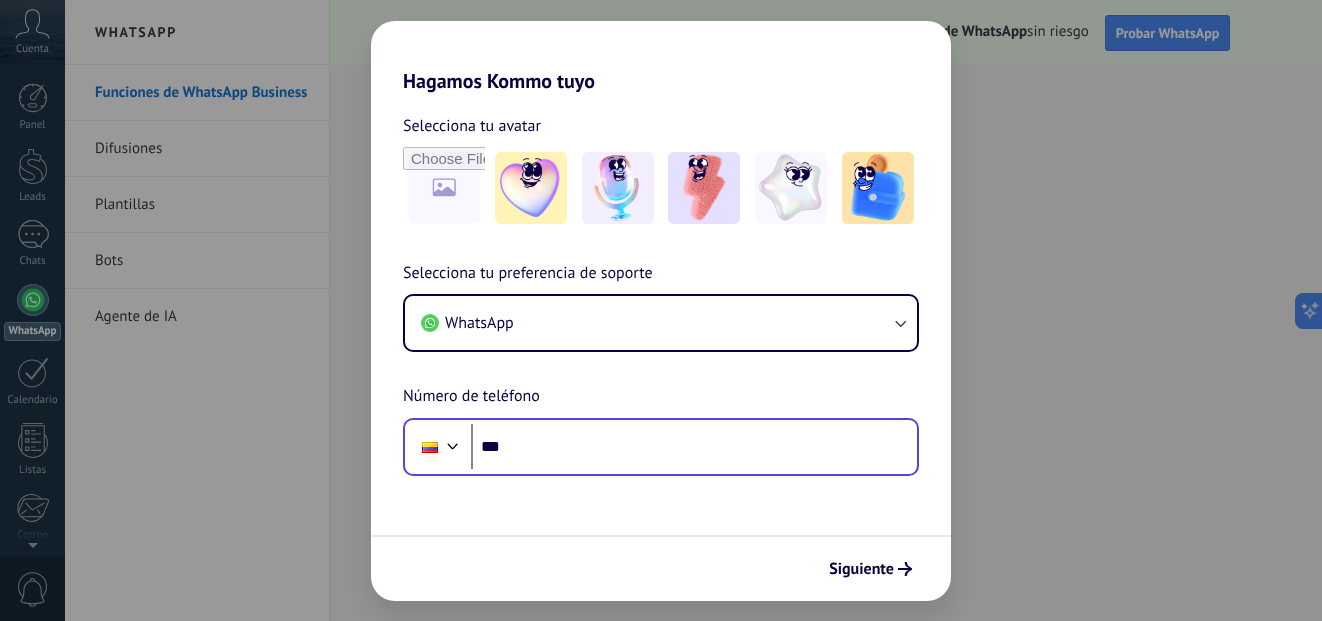 click on "Phone [PHONE]" at bounding box center [661, 447] 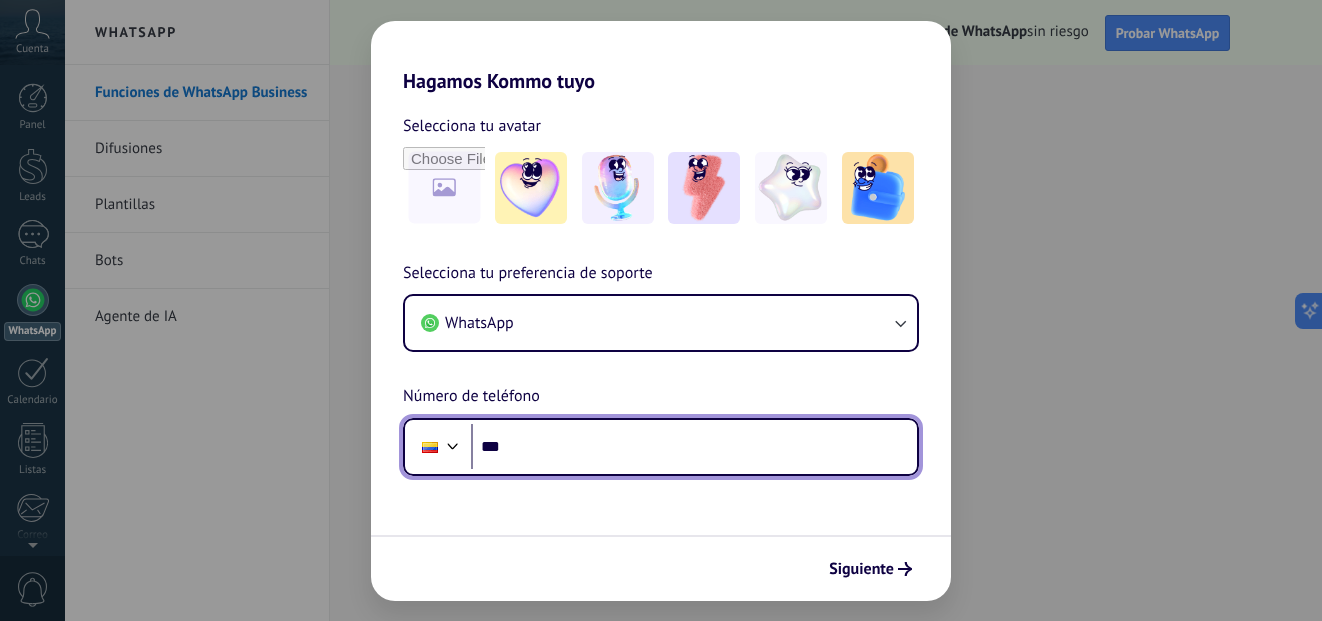 click on "***" at bounding box center [694, 447] 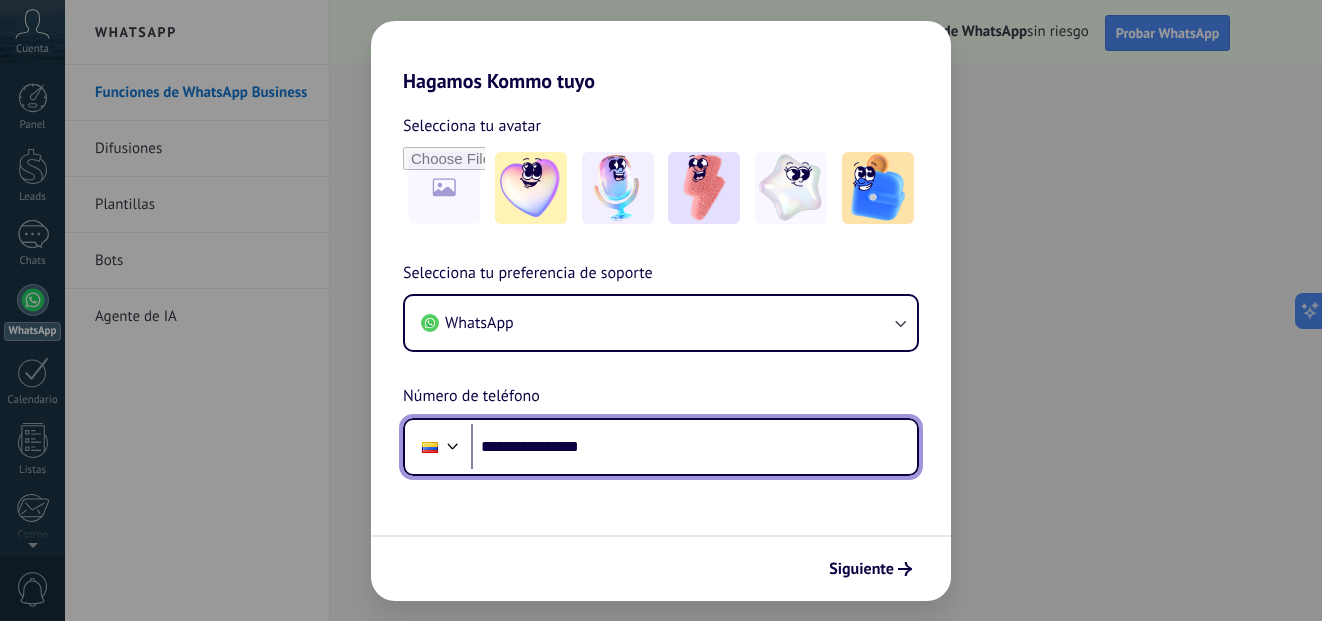 type on "**********" 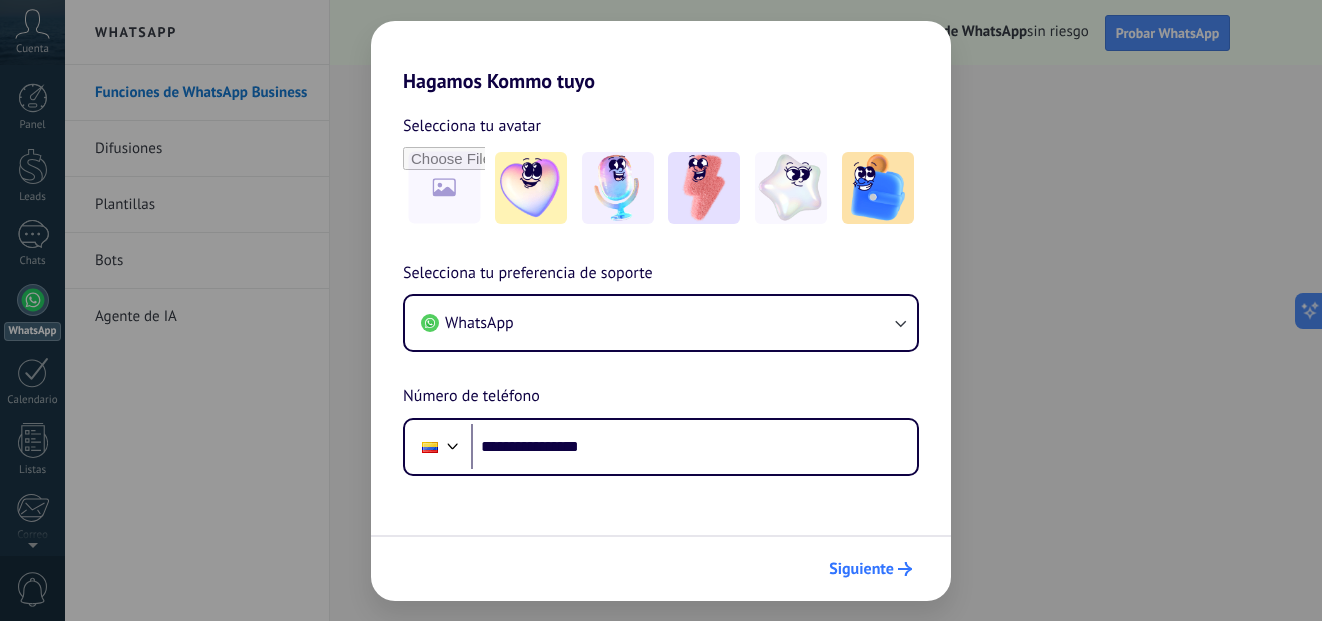 click on "Siguiente" at bounding box center [861, 569] 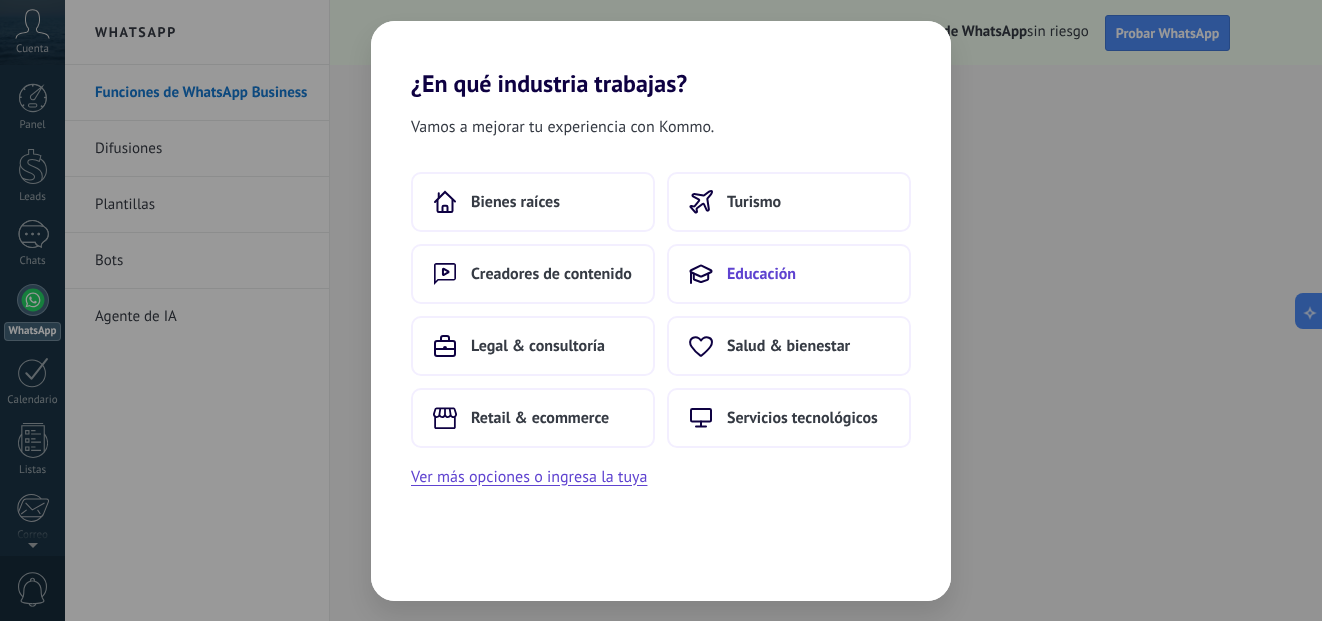 click on "Educación" at bounding box center [761, 274] 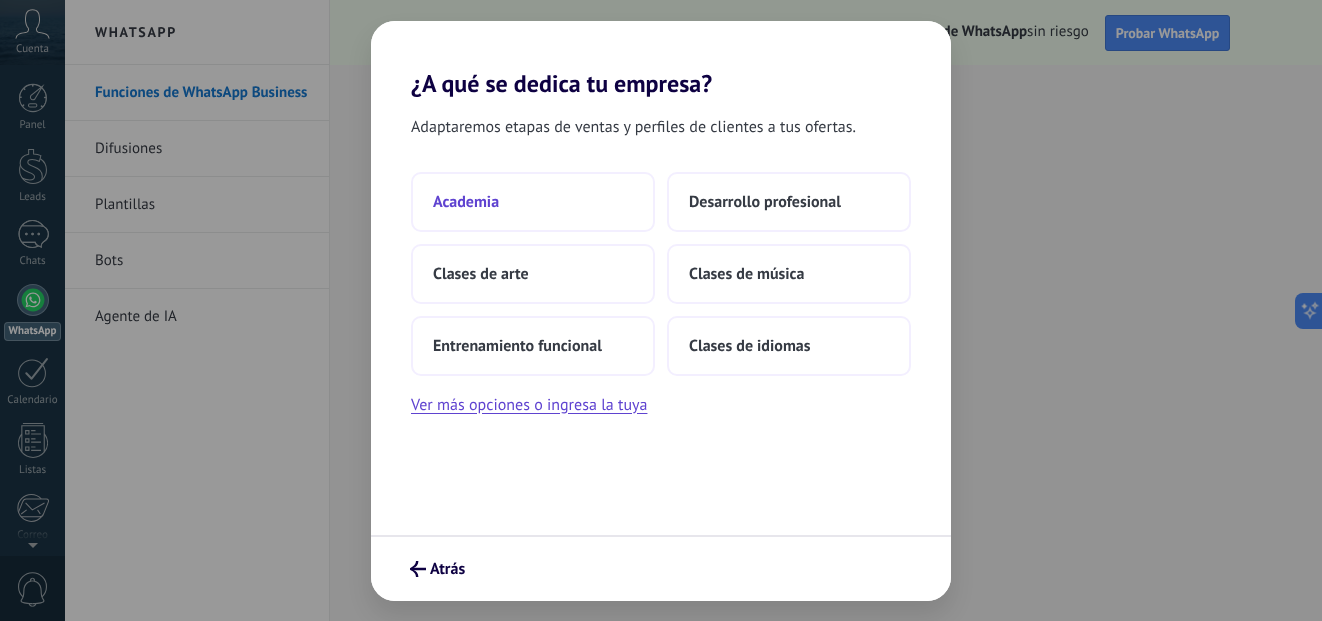 click on "Academia" at bounding box center (533, 202) 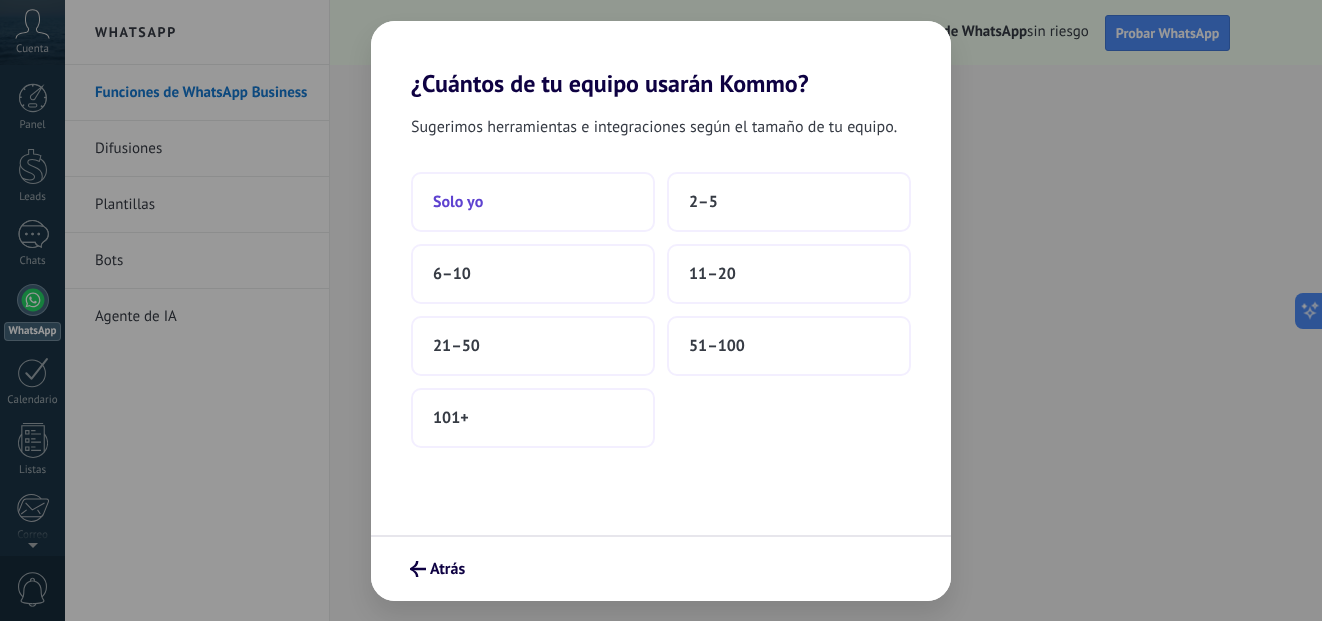 click on "Solo yo" at bounding box center [533, 202] 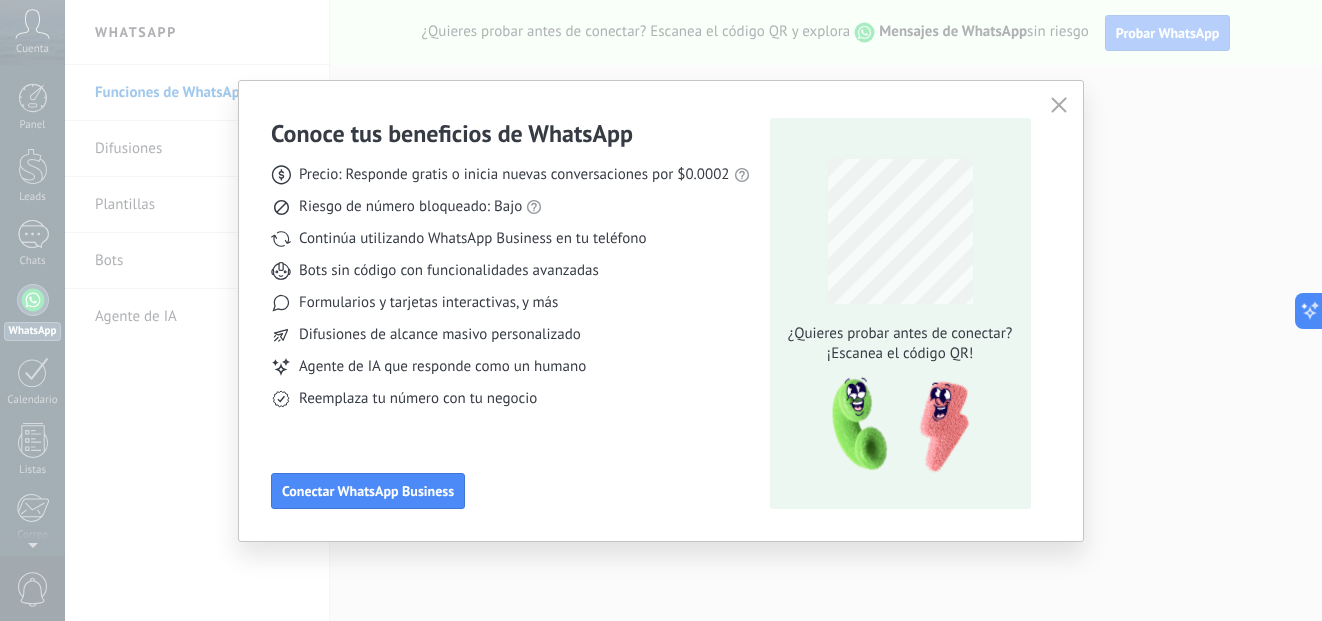 click on "Conoce tus beneficios de WhatsApp Precio: Responde gratis o inicia nuevas conversaciones por $0.0002 Riesgo de número bloqueado: Bajo Continúa utilizando WhatsApp Business en tu teléfono Bots sin código con funcionalidades avanzadas Formularios y tarjetas interactivas, y más Difusiones de alcance masivo personalizado Agente de IA que responde como un humano Reemplaza tu número con tu negocio Conectar WhatsApp Business" at bounding box center [510, 313] 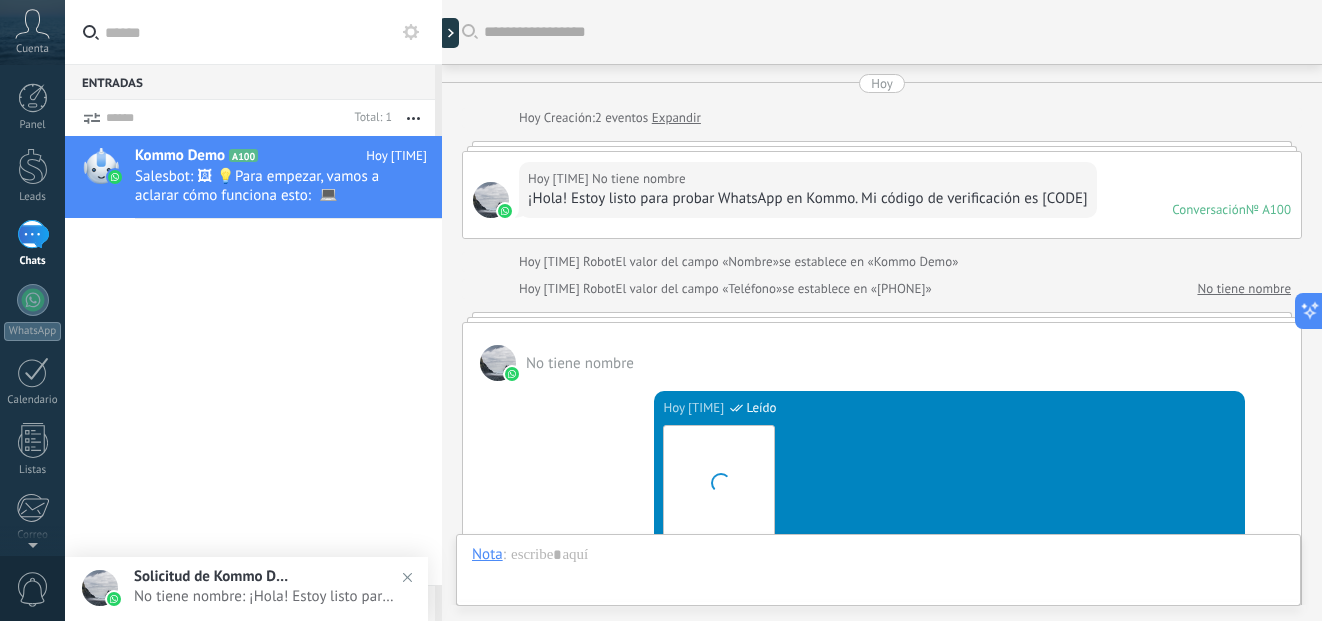 scroll, scrollTop: 744, scrollLeft: 0, axis: vertical 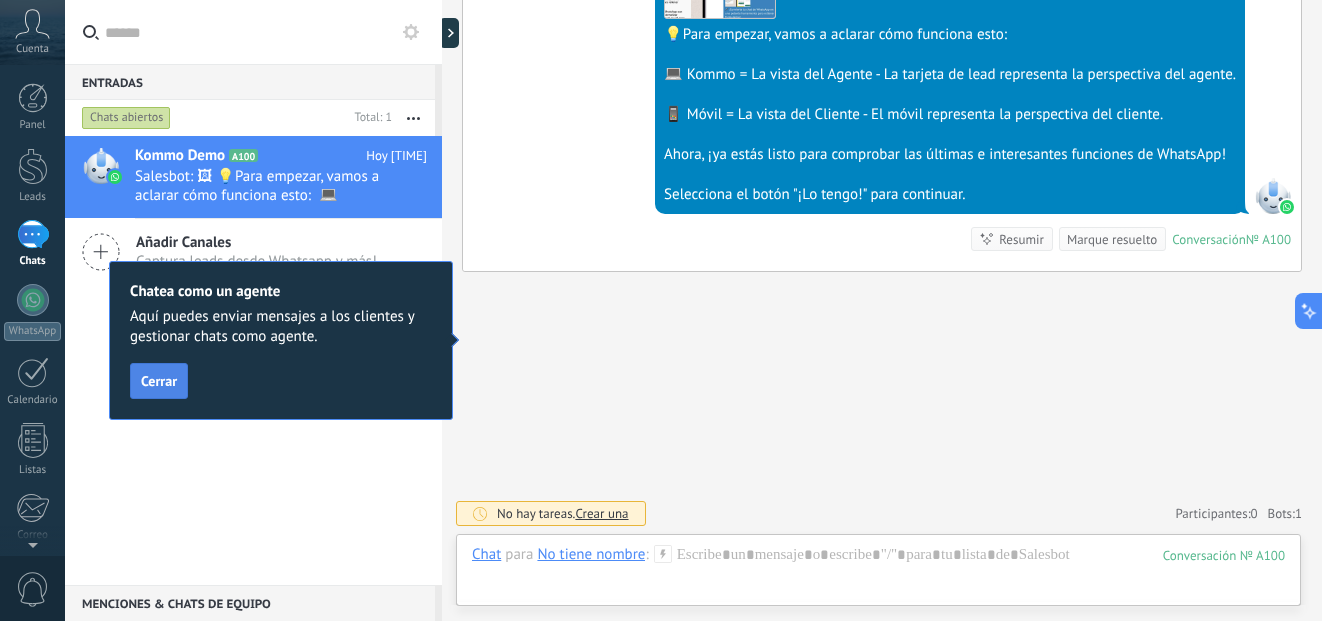 click on "Cerrar" at bounding box center [159, 381] 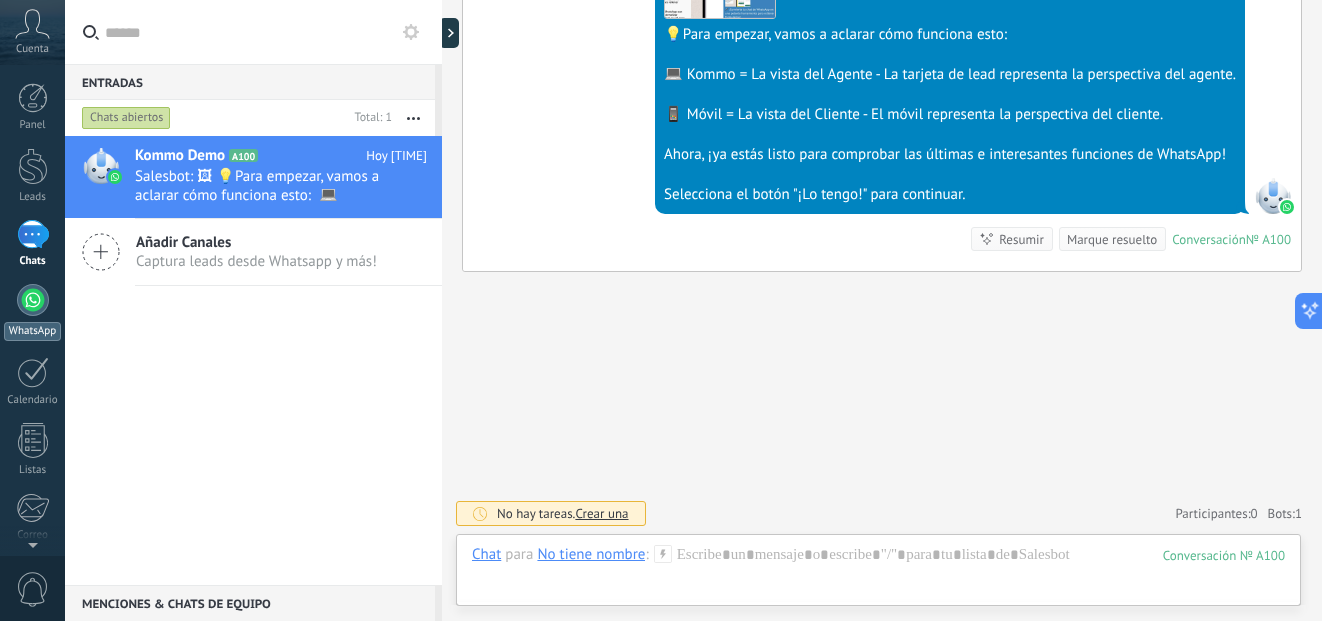 click at bounding box center [33, 300] 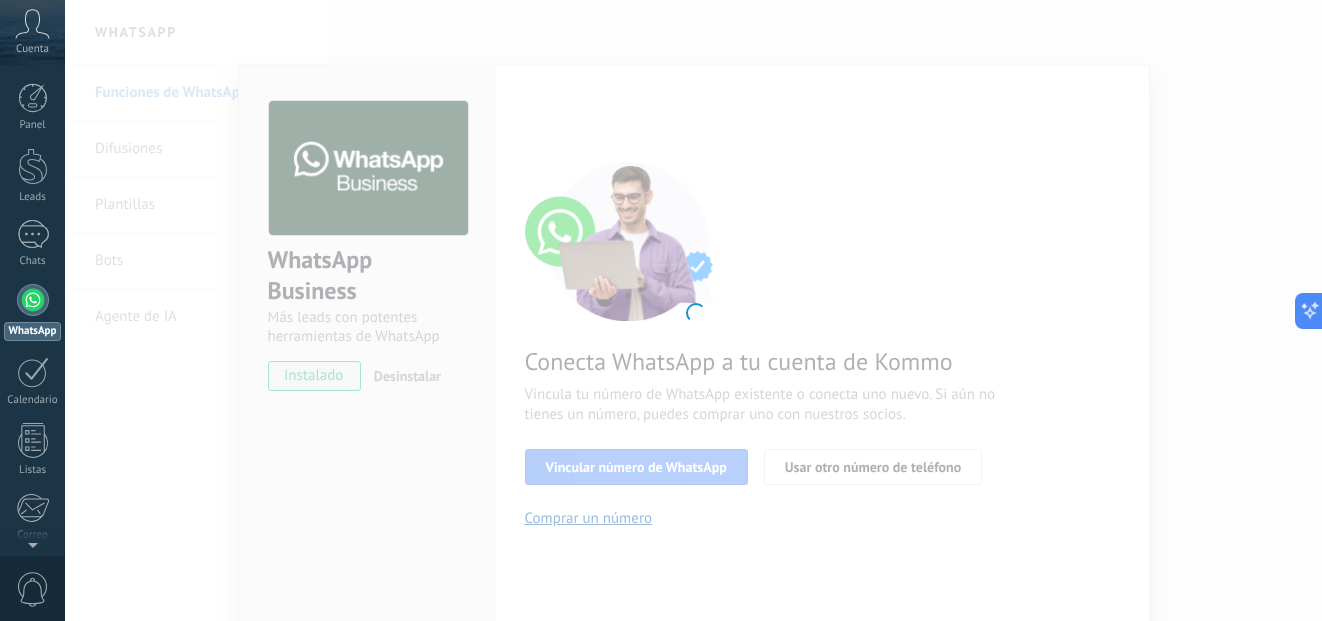 click at bounding box center (693, 310) 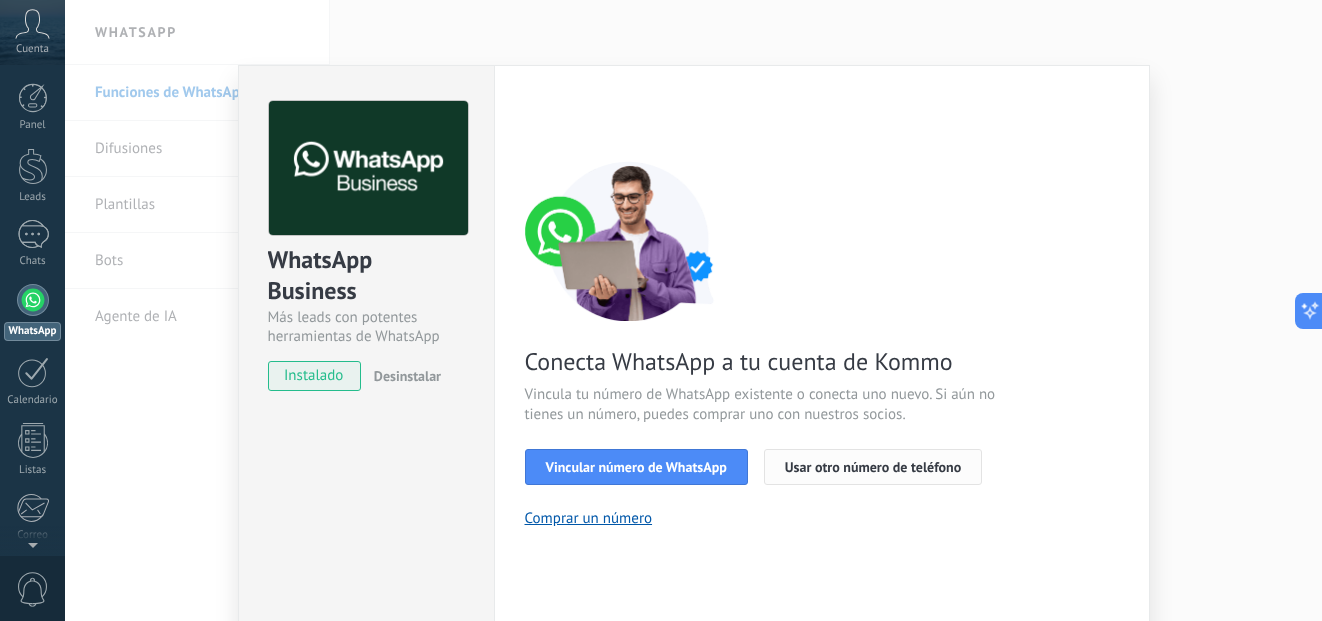 click on "Usar otro número de teléfono" at bounding box center (873, 467) 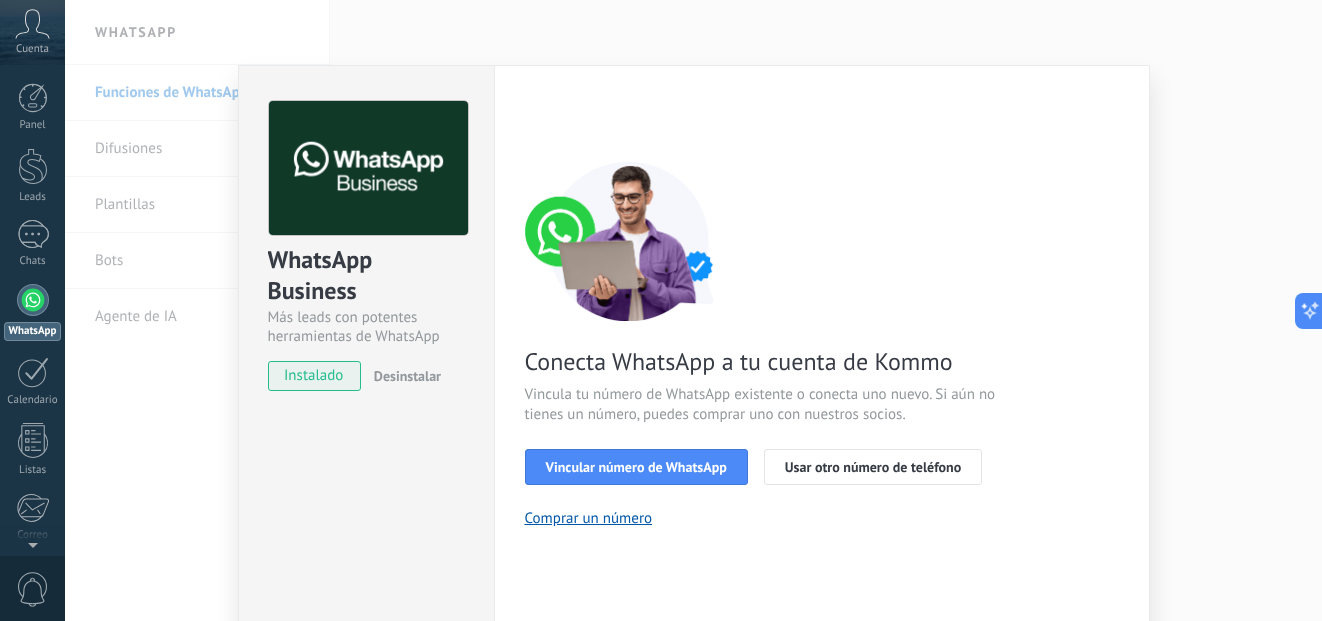 click on "< Volver 1 Seleccionar aplicación 2 Conectar Facebook  3 Finalizar configuración" at bounding box center [822, 119] 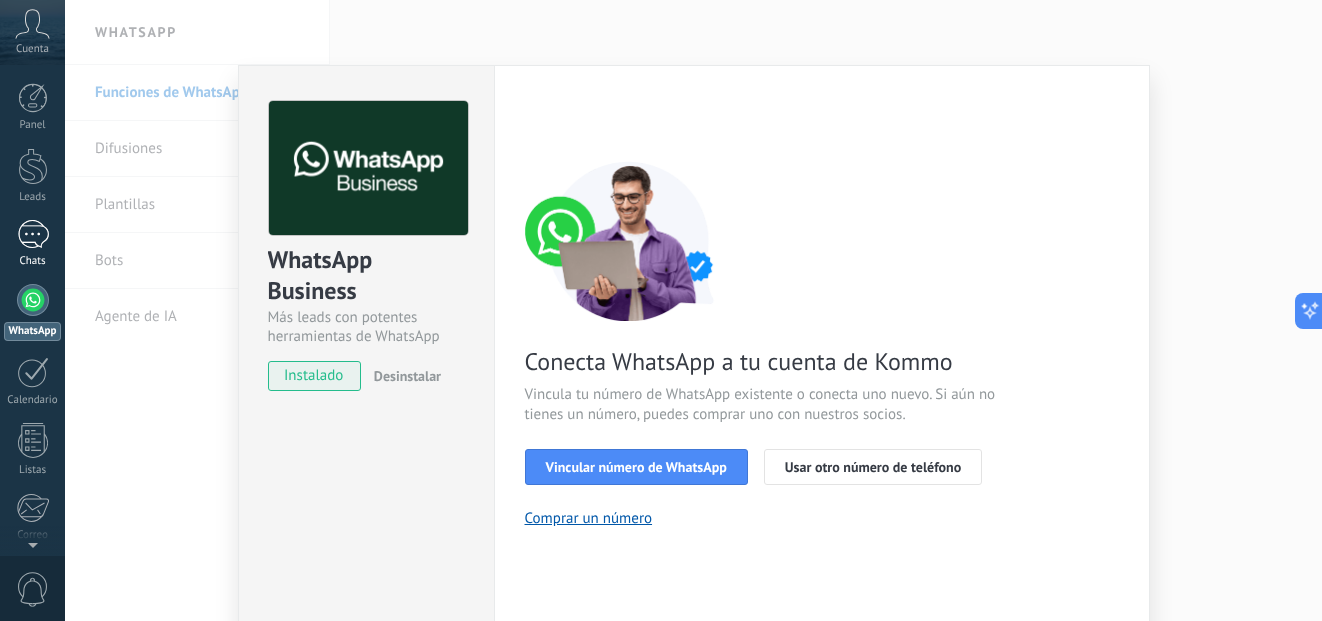 click on "1
Chats" at bounding box center (32, 244) 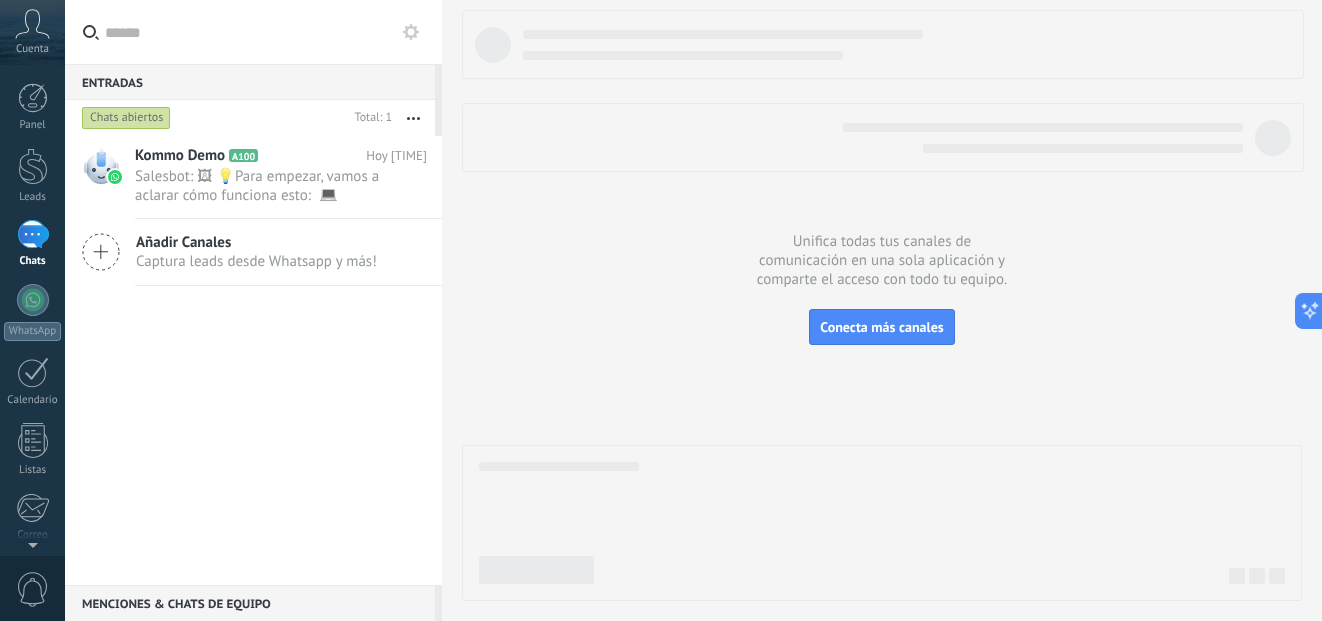 click at bounding box center (882, 305) 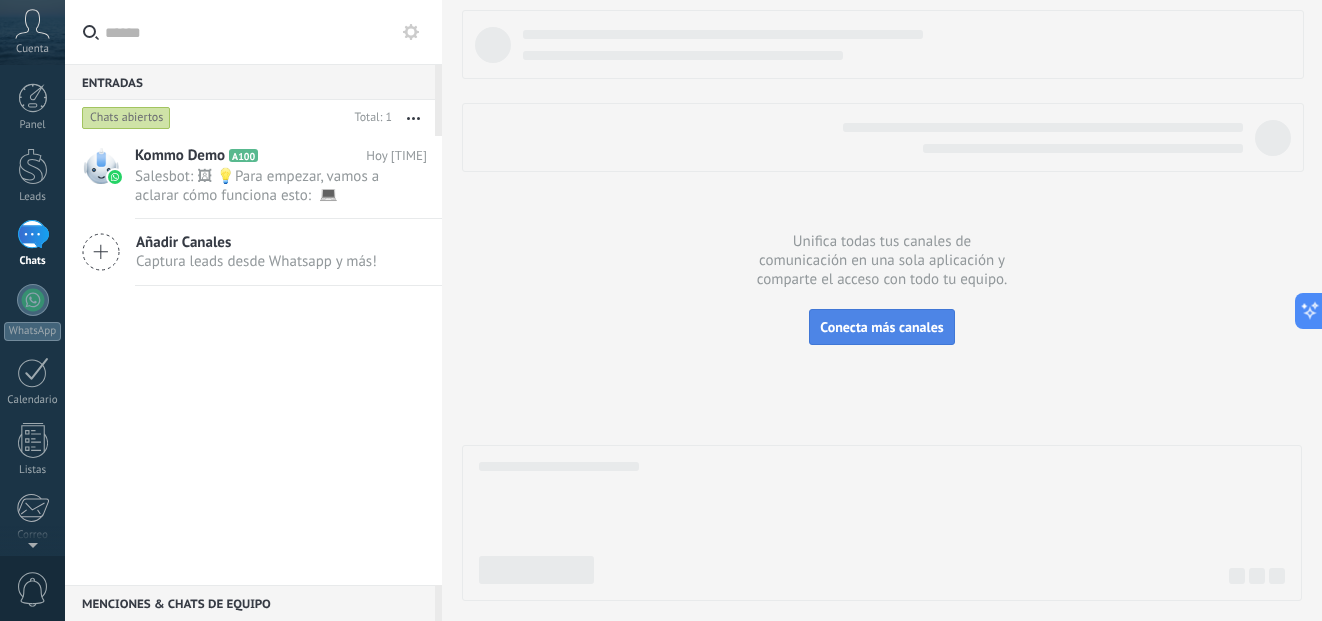 click on "Conecta más canales" at bounding box center (881, 327) 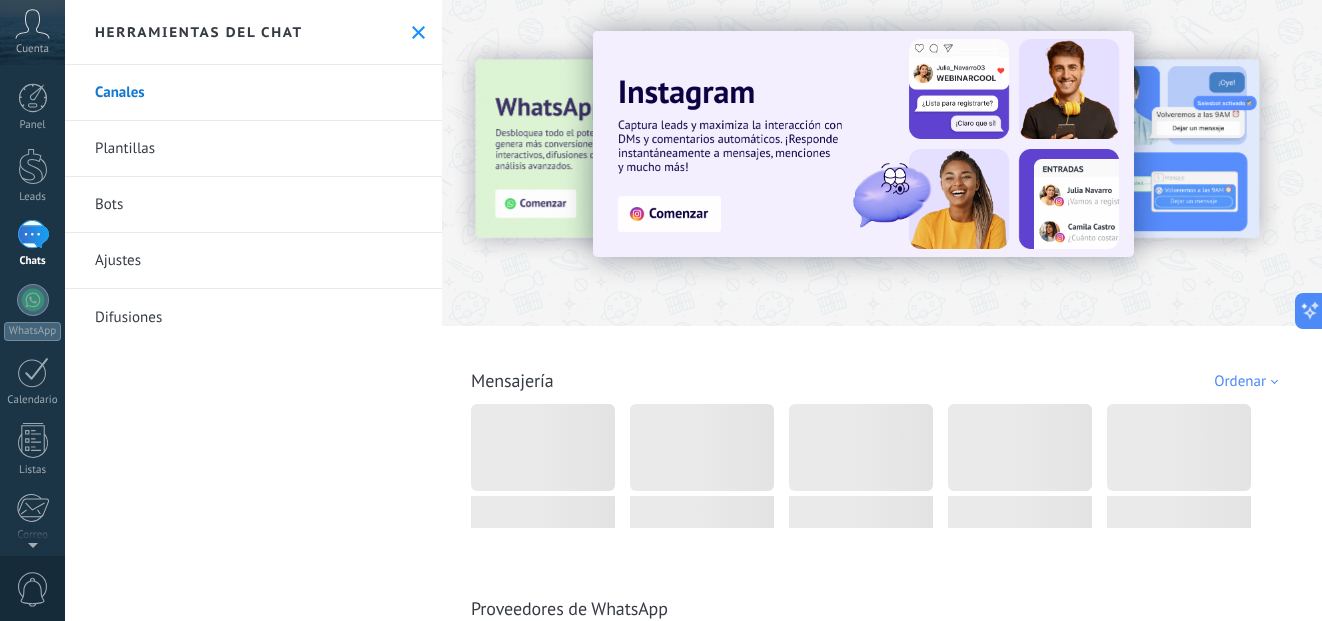 click at bounding box center (693, 310) 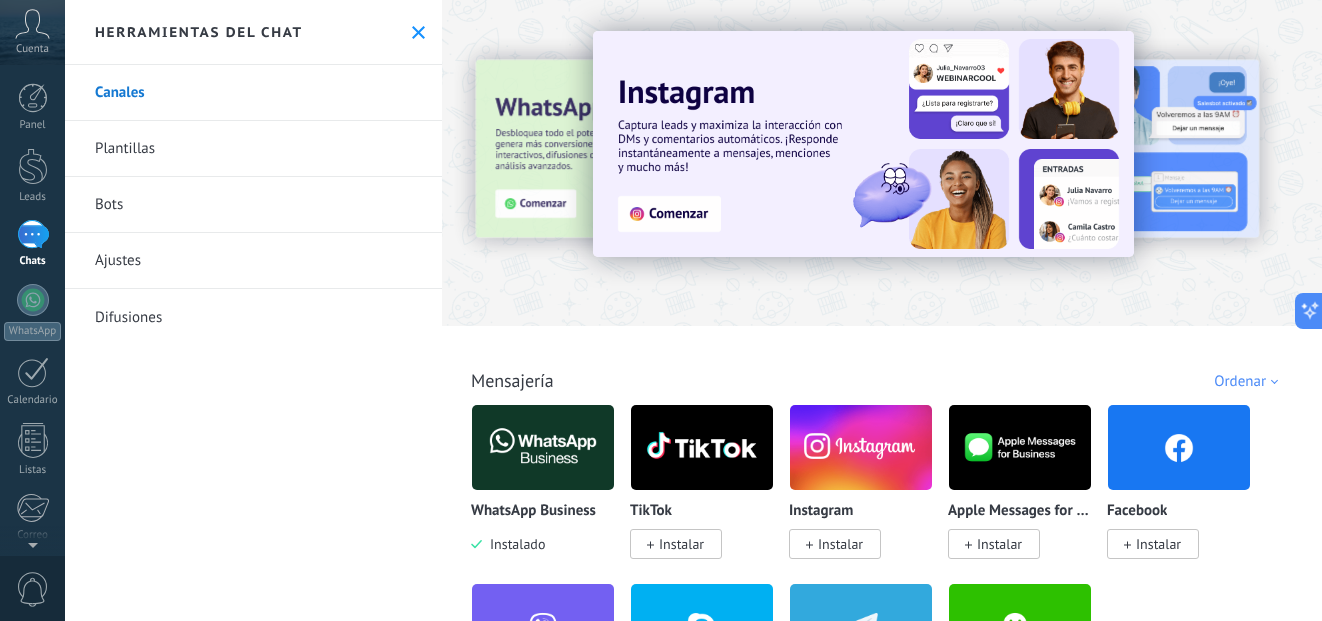 click on "Canales Plantillas Bots Ajustes Difusiones" at bounding box center (253, 343) 